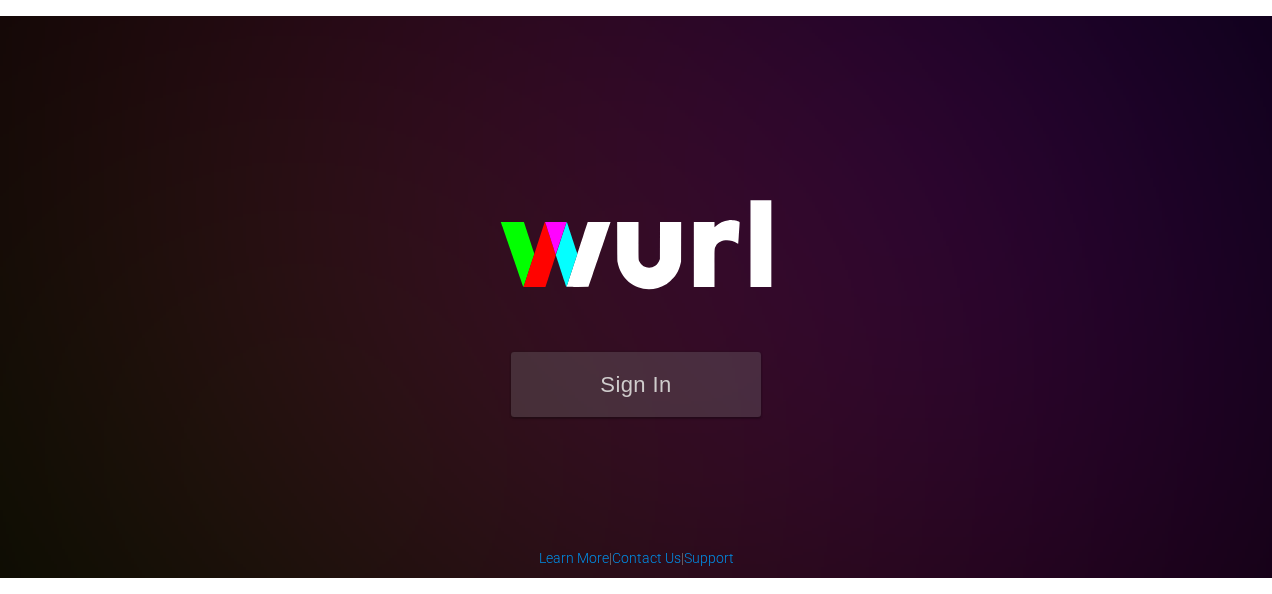 scroll, scrollTop: 0, scrollLeft: 0, axis: both 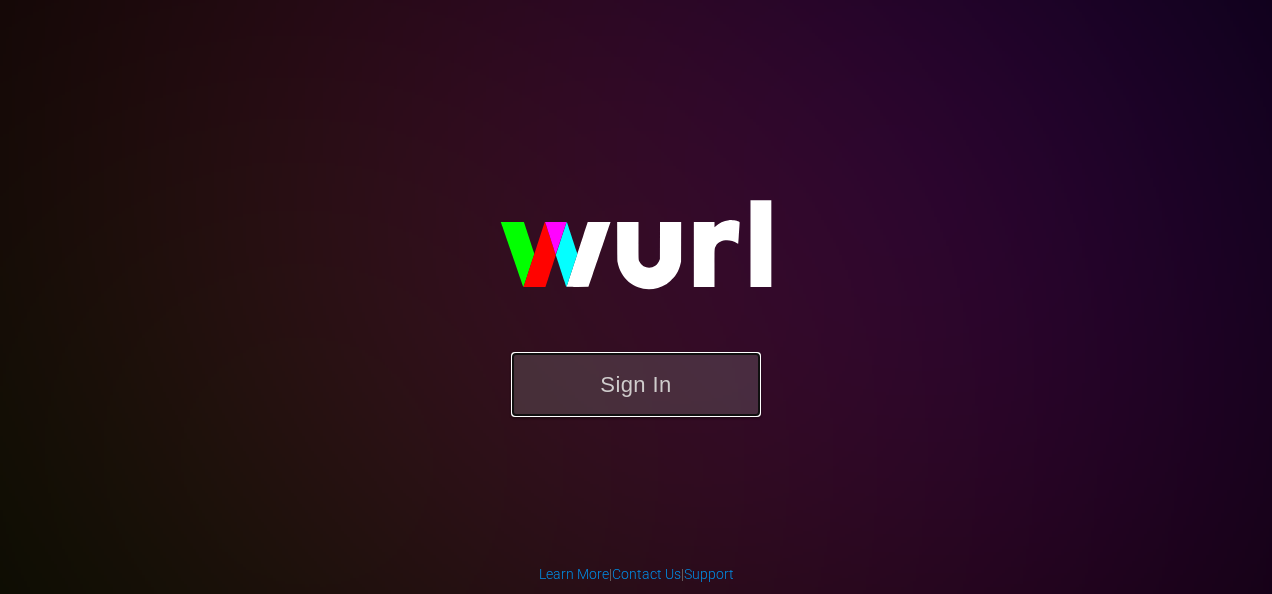 click on "Sign In" at bounding box center (636, 384) 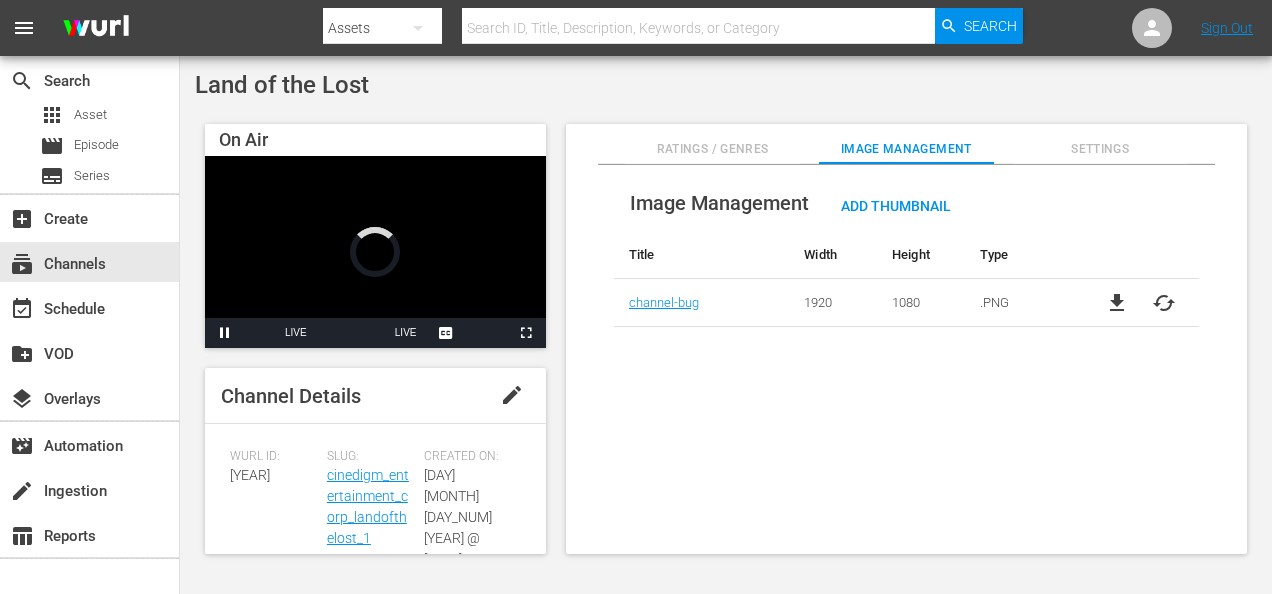 scroll, scrollTop: 0, scrollLeft: 0, axis: both 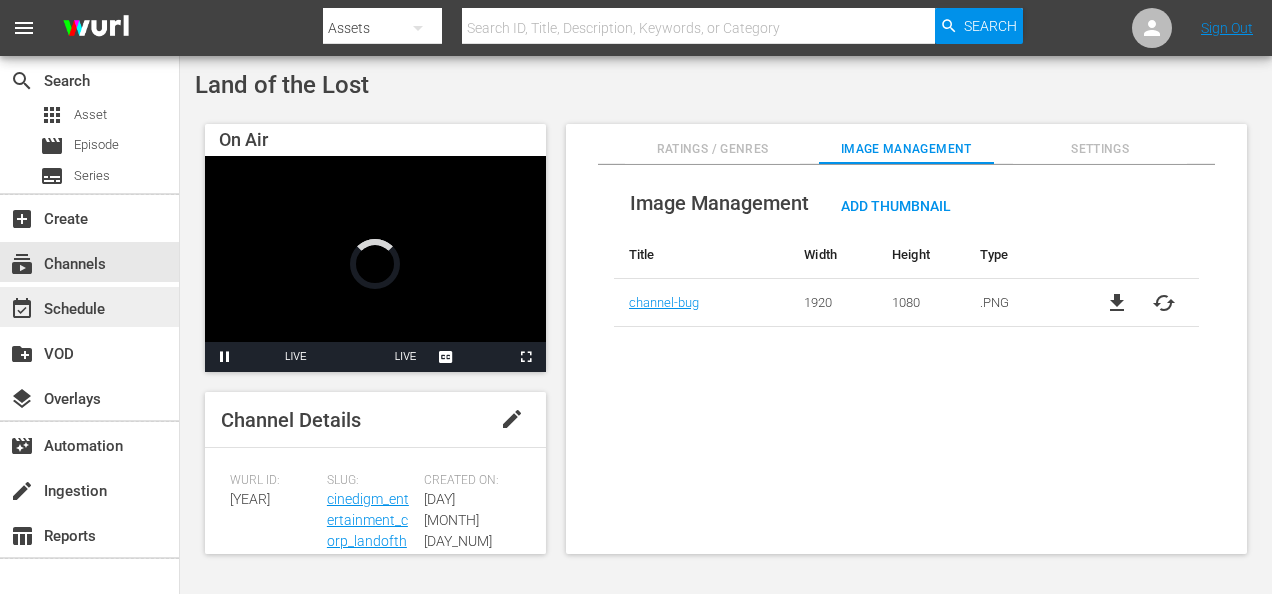 click on "event_available   Schedule" at bounding box center (56, 306) 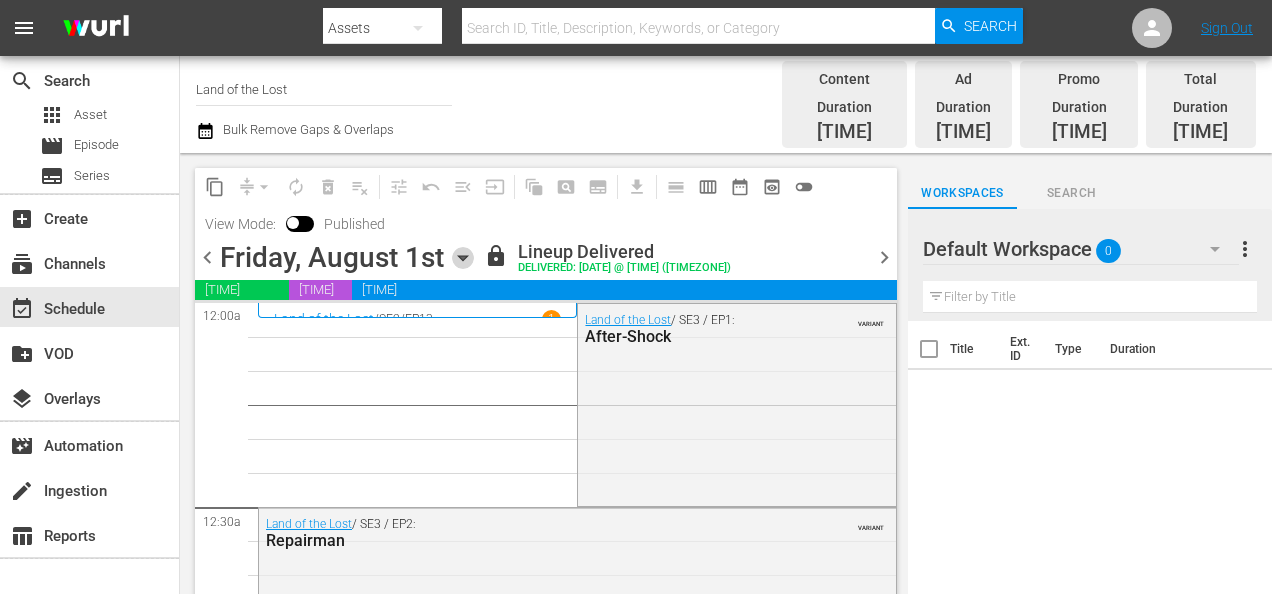 click 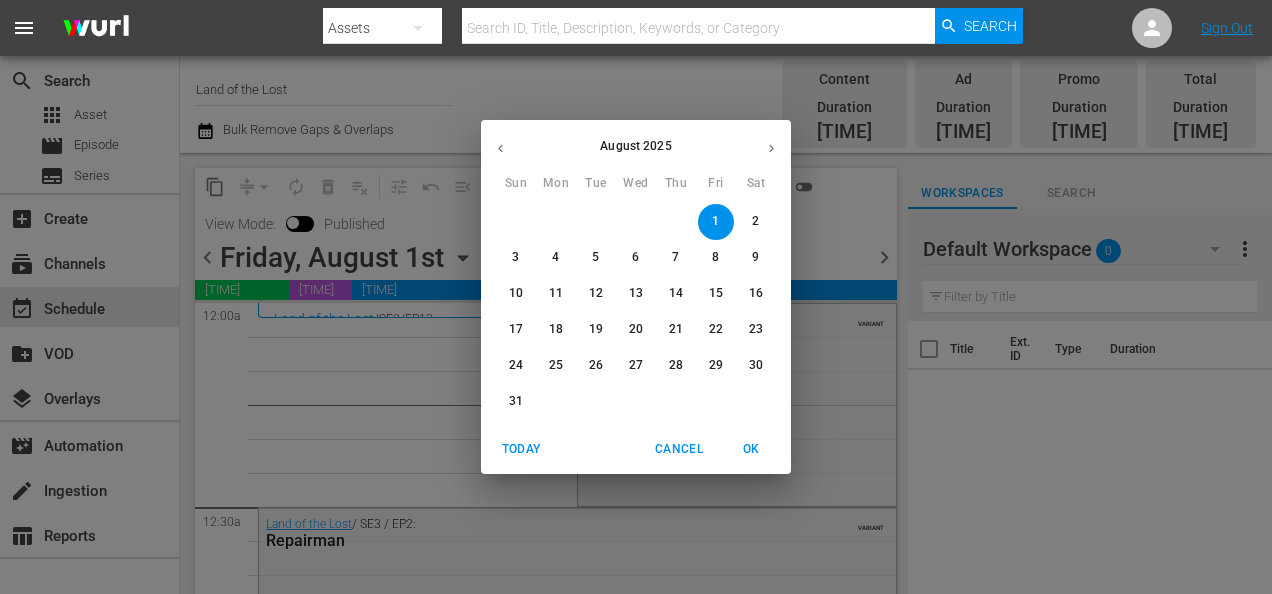 click on "25" at bounding box center (556, 365) 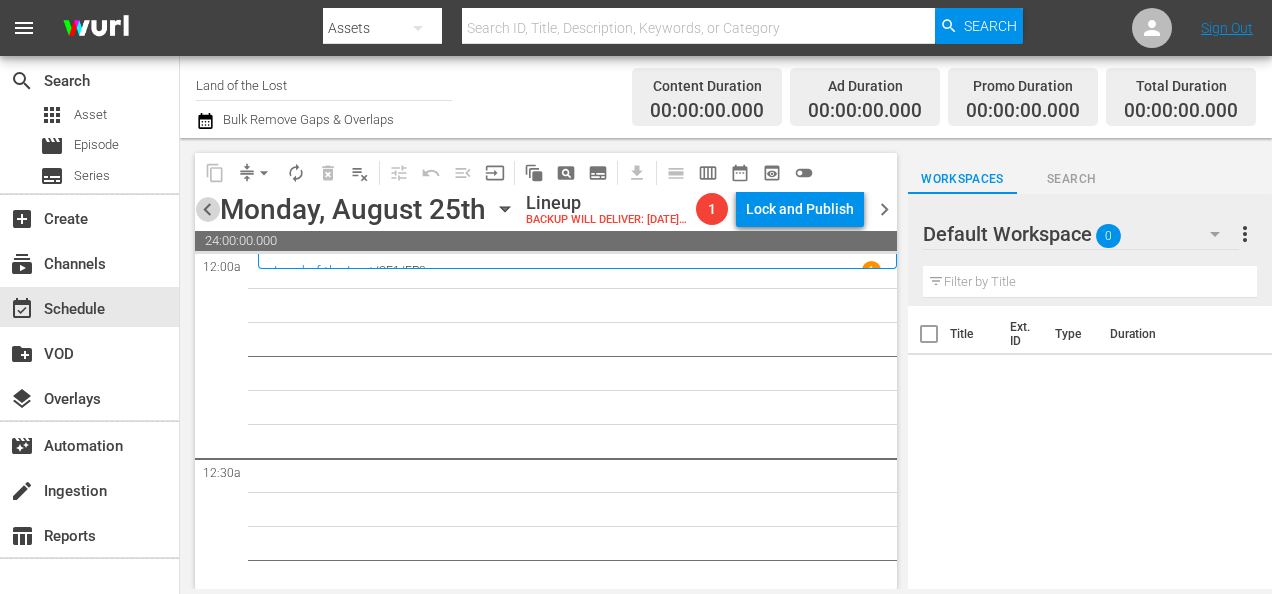 click on "chevron_left" at bounding box center (207, 209) 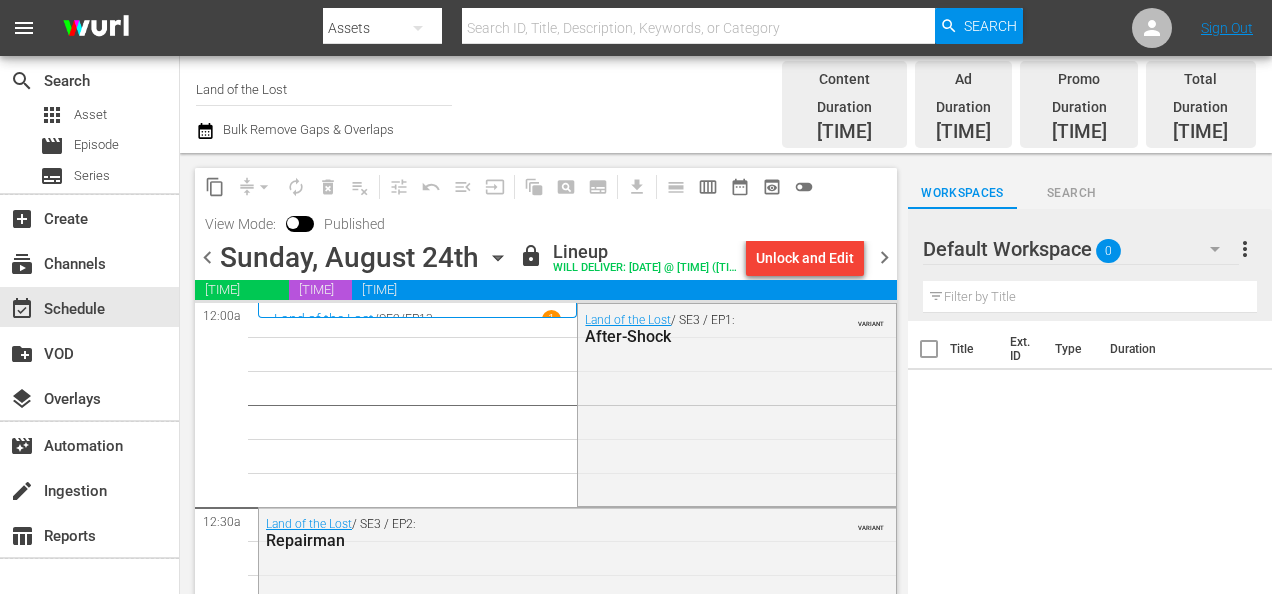 click on "chevron_right" at bounding box center [884, 257] 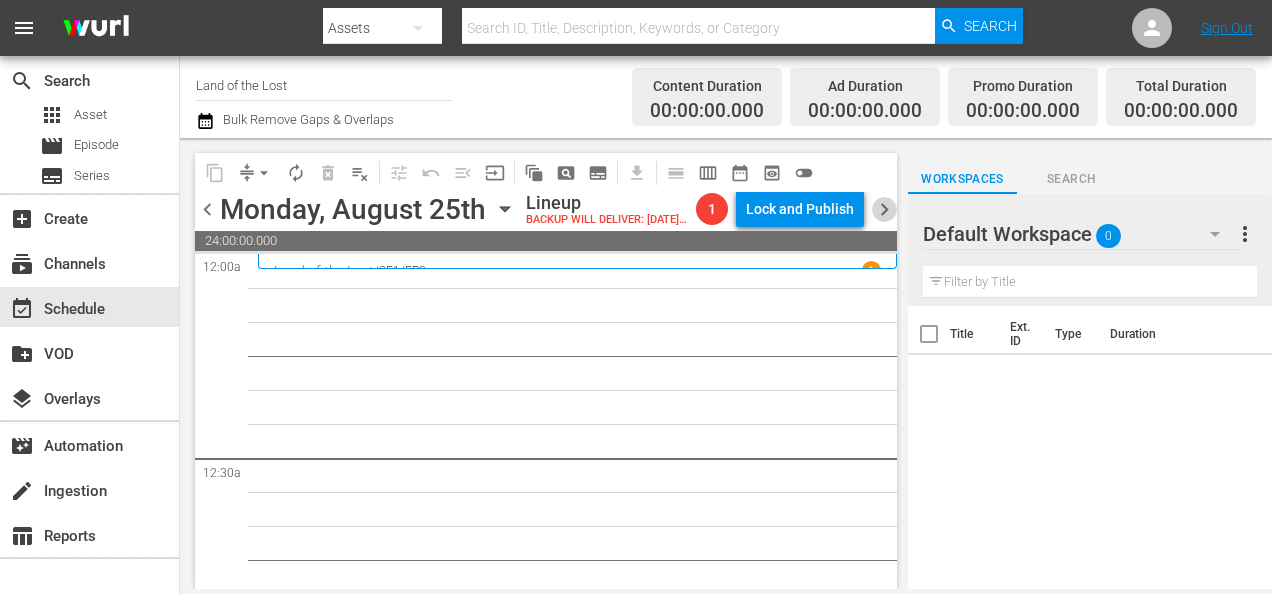click on "chevron_right" at bounding box center [884, 209] 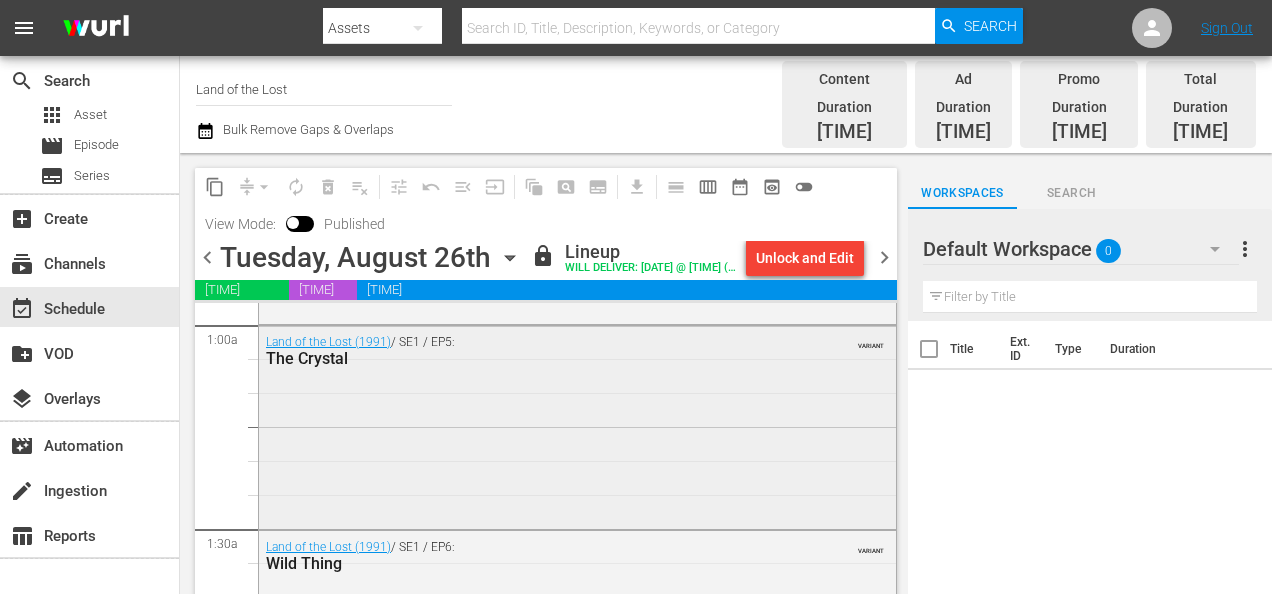 scroll, scrollTop: 500, scrollLeft: 0, axis: vertical 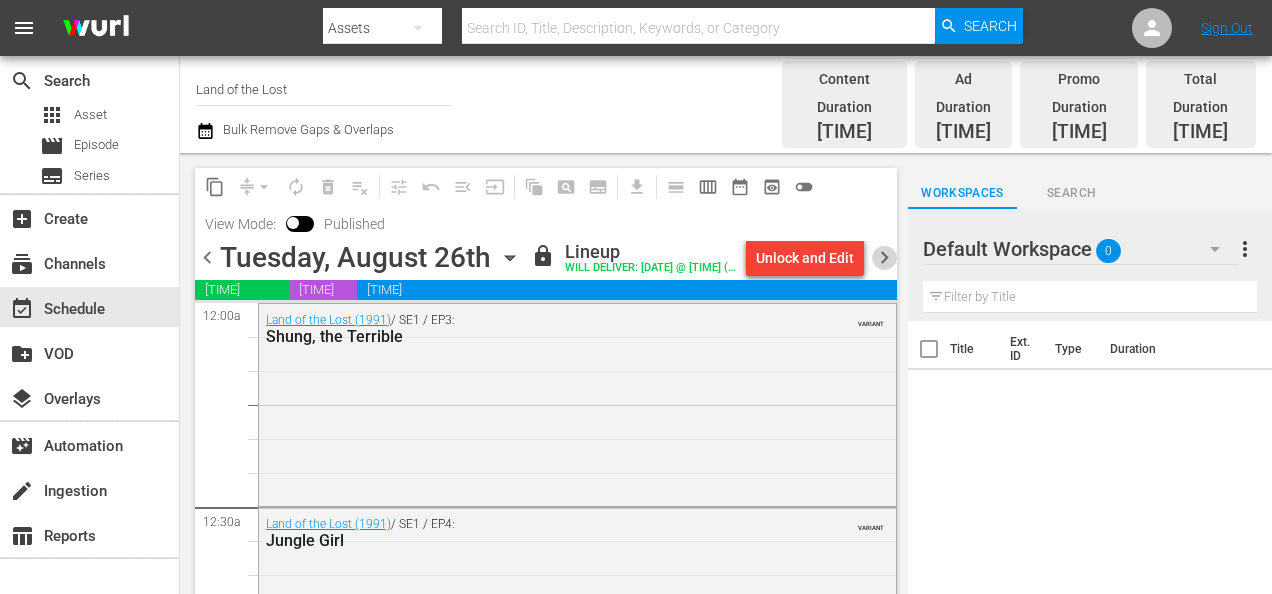 click on "chevron_right" at bounding box center (884, 257) 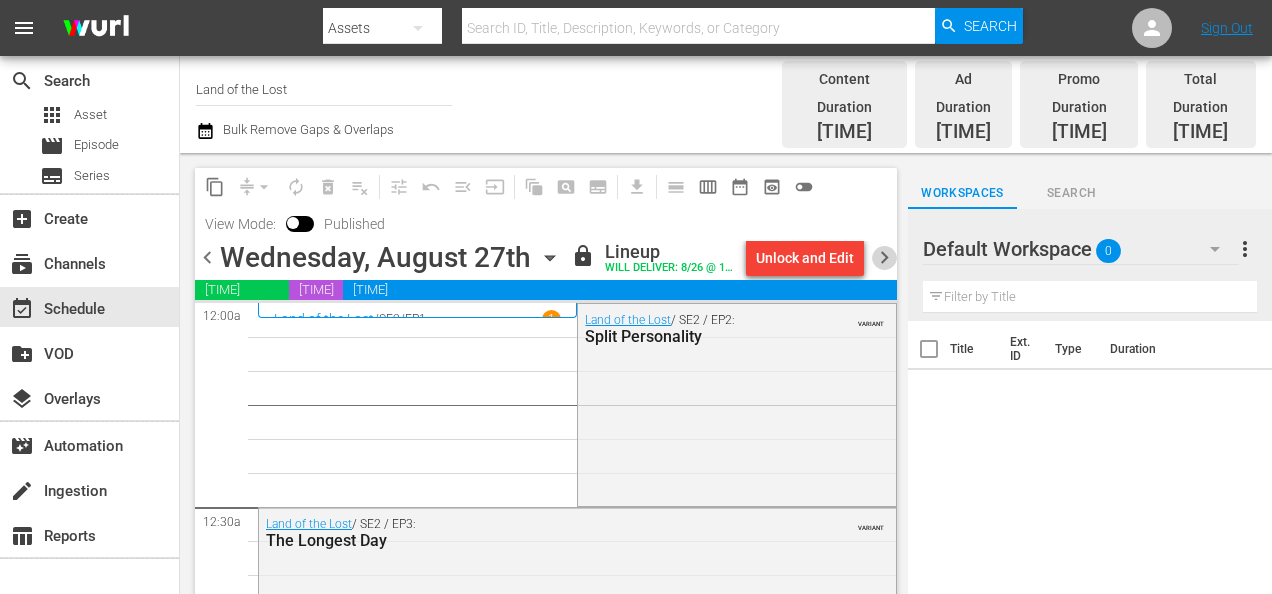 click on "chevron_right" at bounding box center [884, 257] 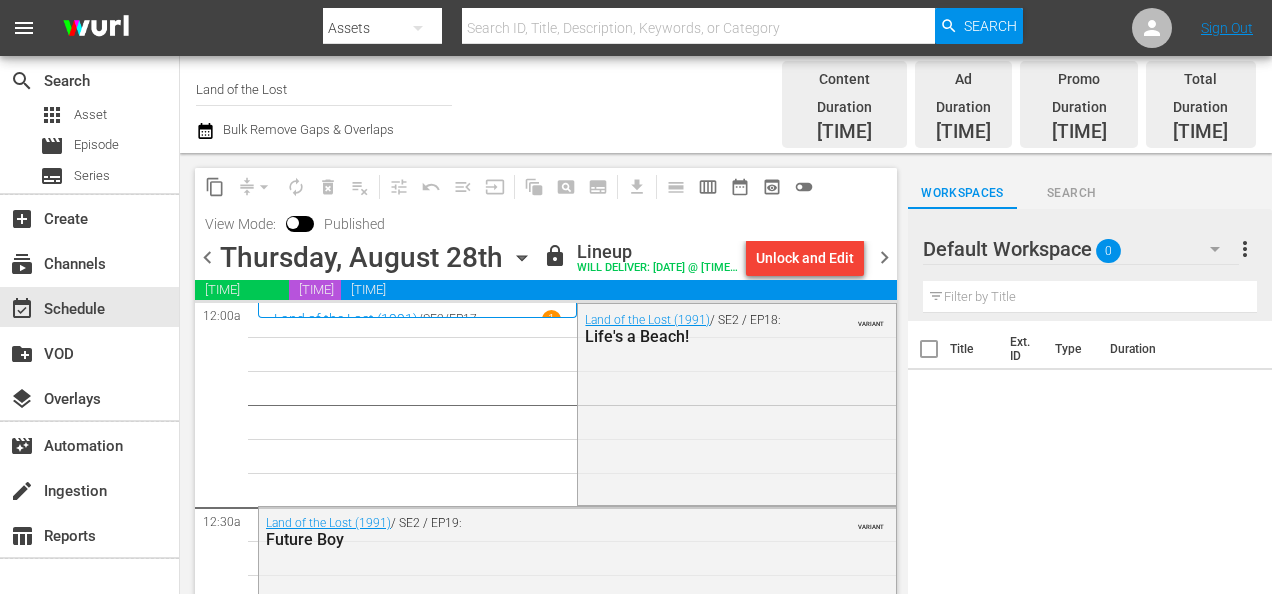 click on "chevron_right" at bounding box center (884, 257) 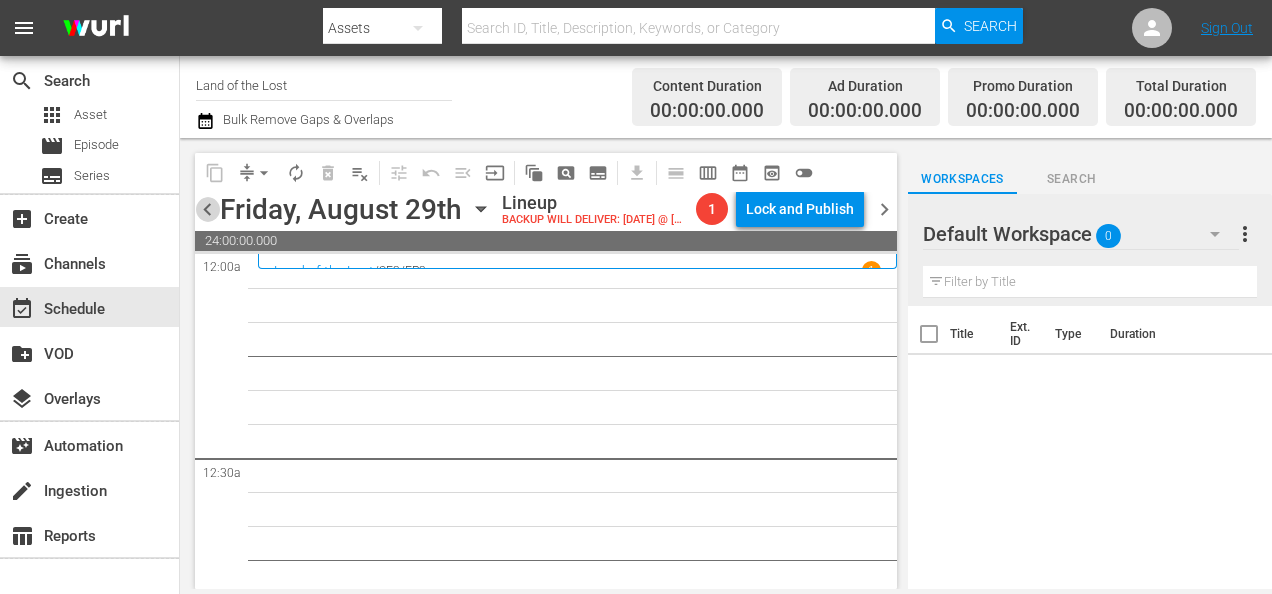 click on "chevron_left" at bounding box center (207, 209) 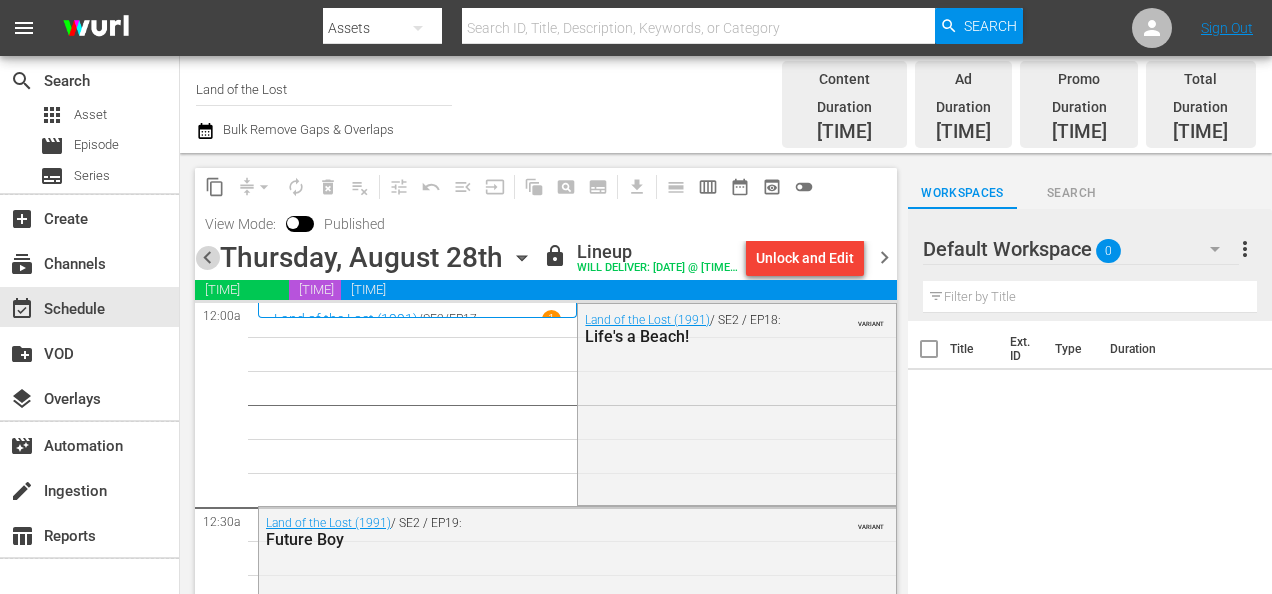 click on "chevron_left" at bounding box center (207, 257) 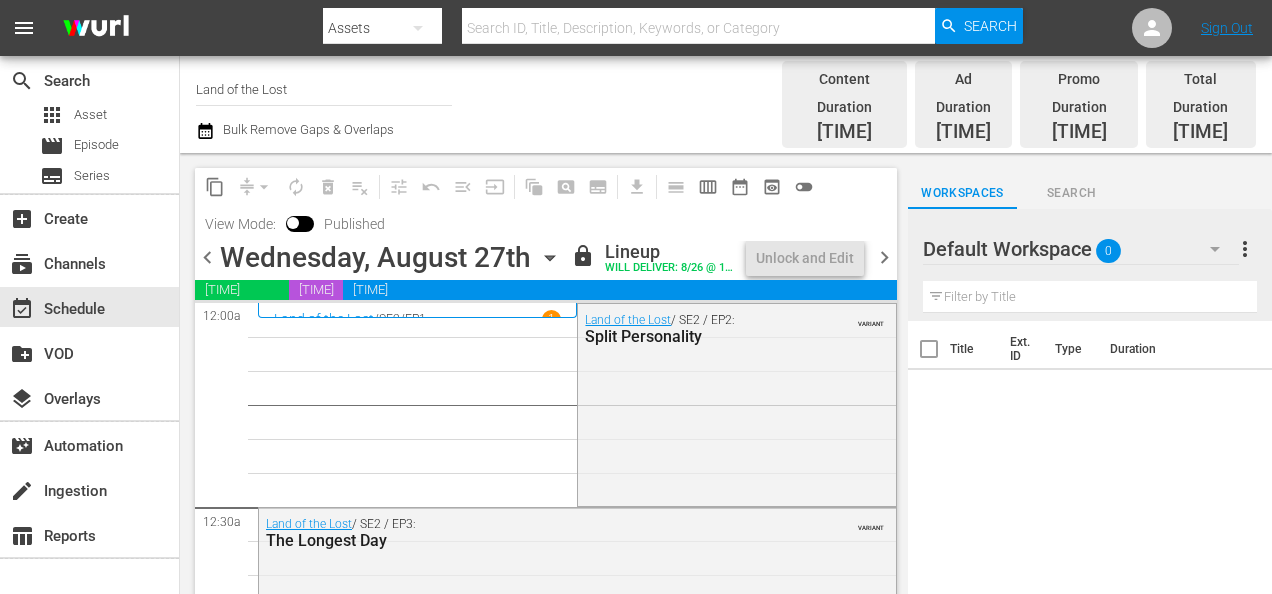click on "chevron_left" at bounding box center (207, 257) 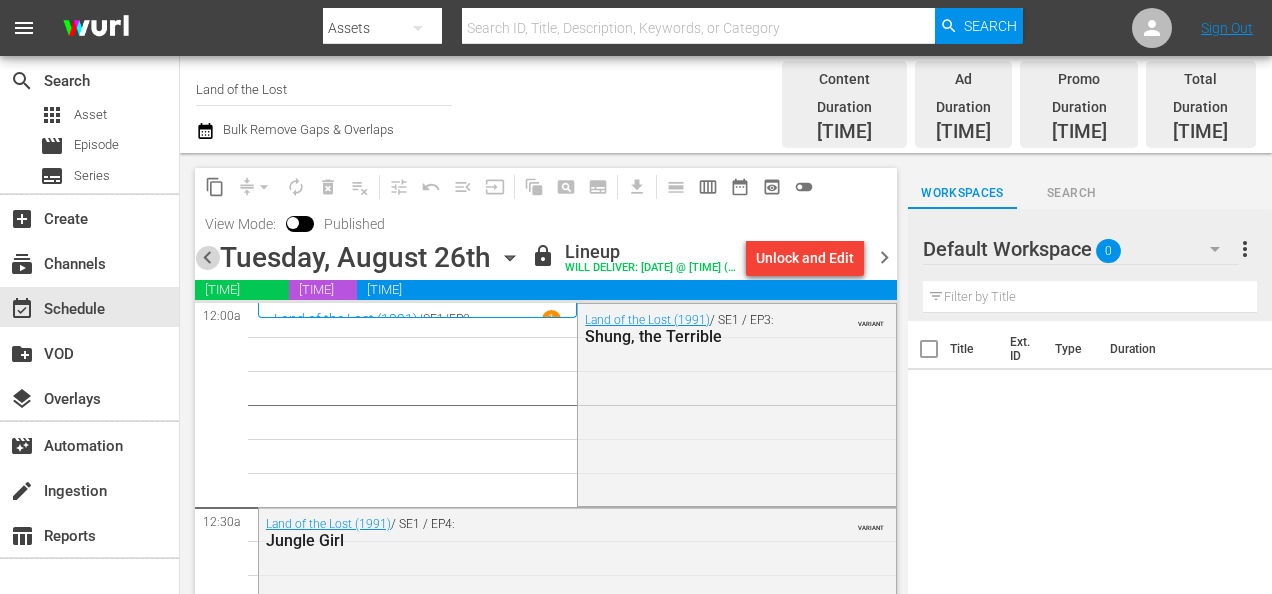 click on "chevron_left" at bounding box center (207, 257) 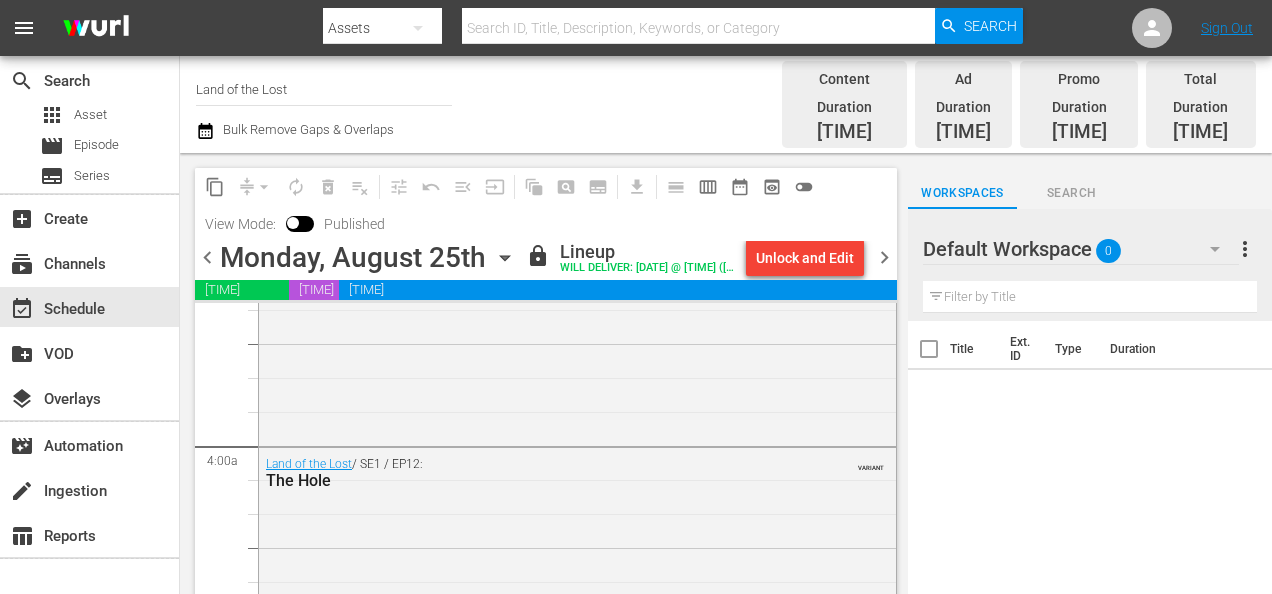 scroll, scrollTop: 0, scrollLeft: 0, axis: both 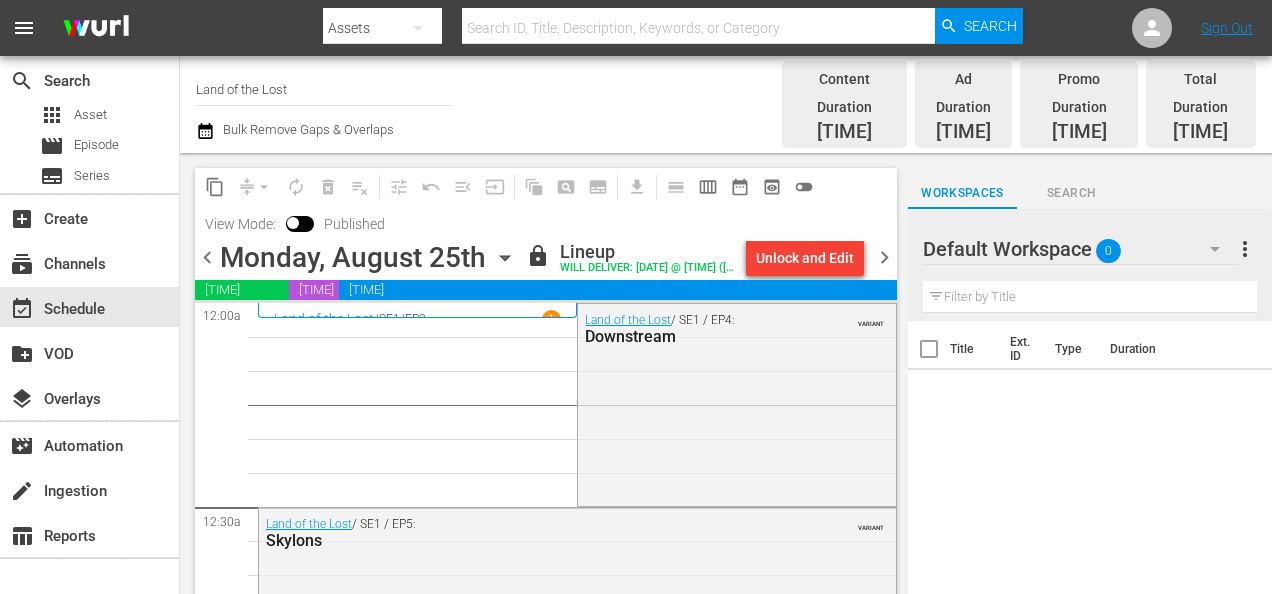 click on "chevron_right" at bounding box center (884, 257) 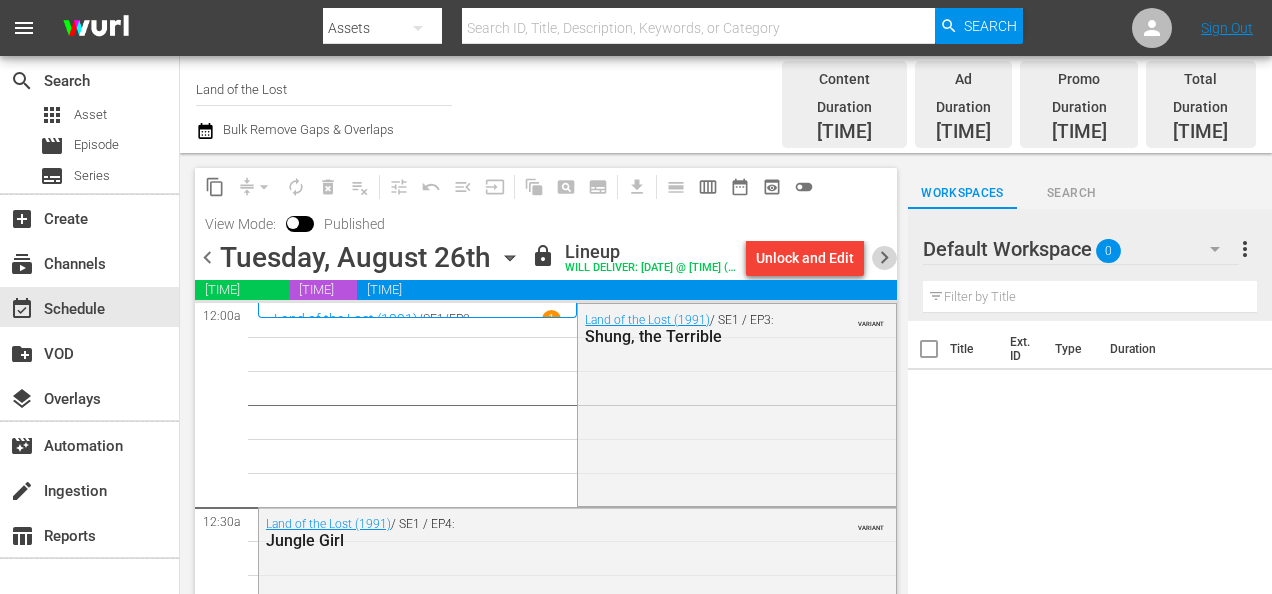 click on "chevron_right" at bounding box center [884, 257] 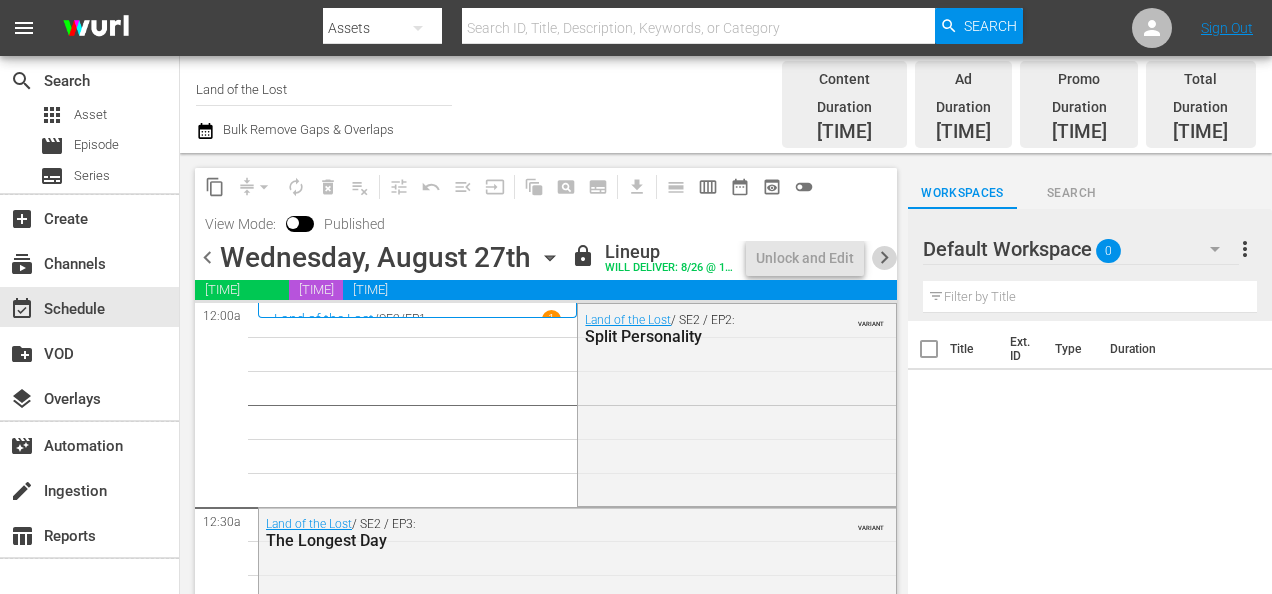click on "chevron_right" at bounding box center [884, 257] 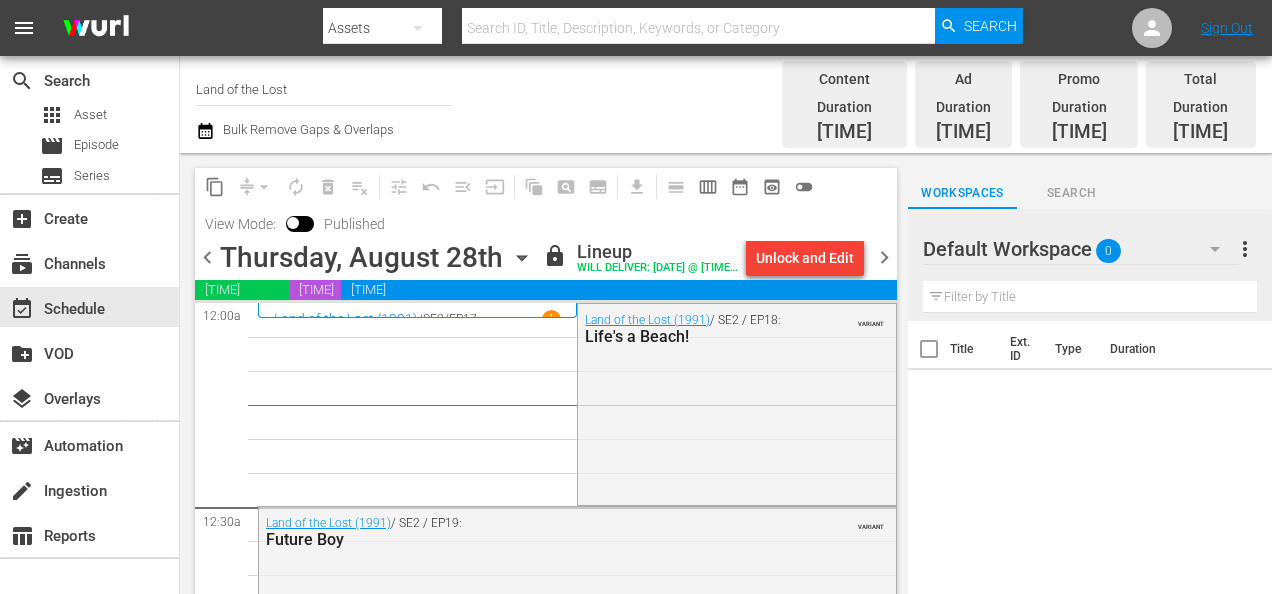 click on "chevron_right" at bounding box center (884, 257) 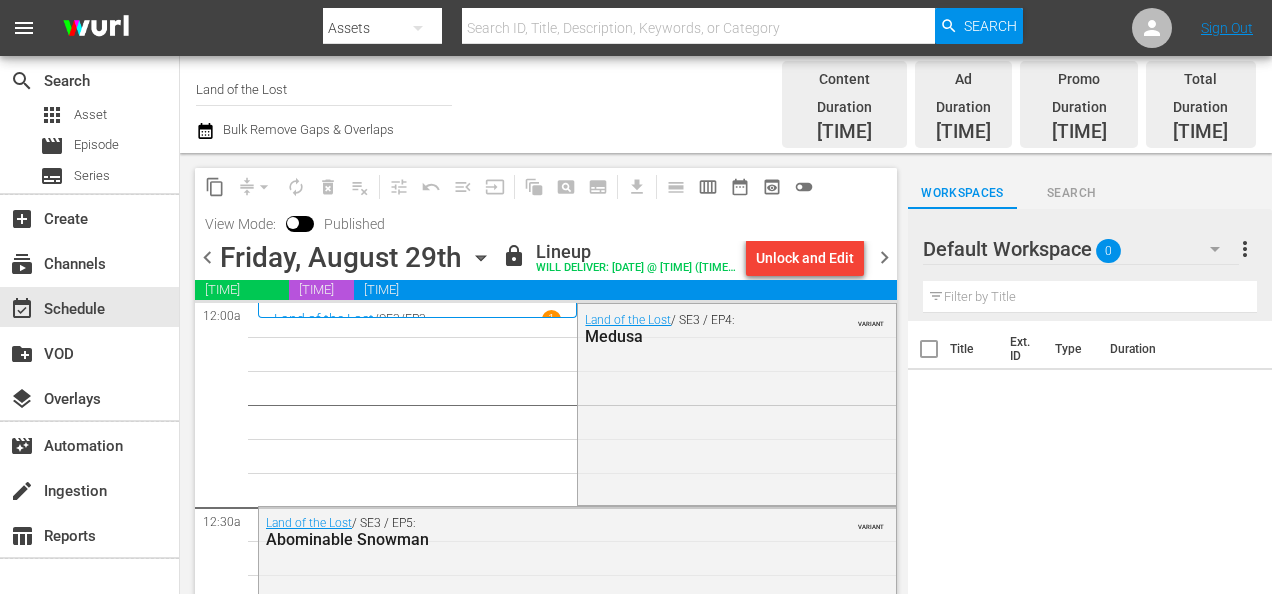 click on "chevron_right" at bounding box center [884, 257] 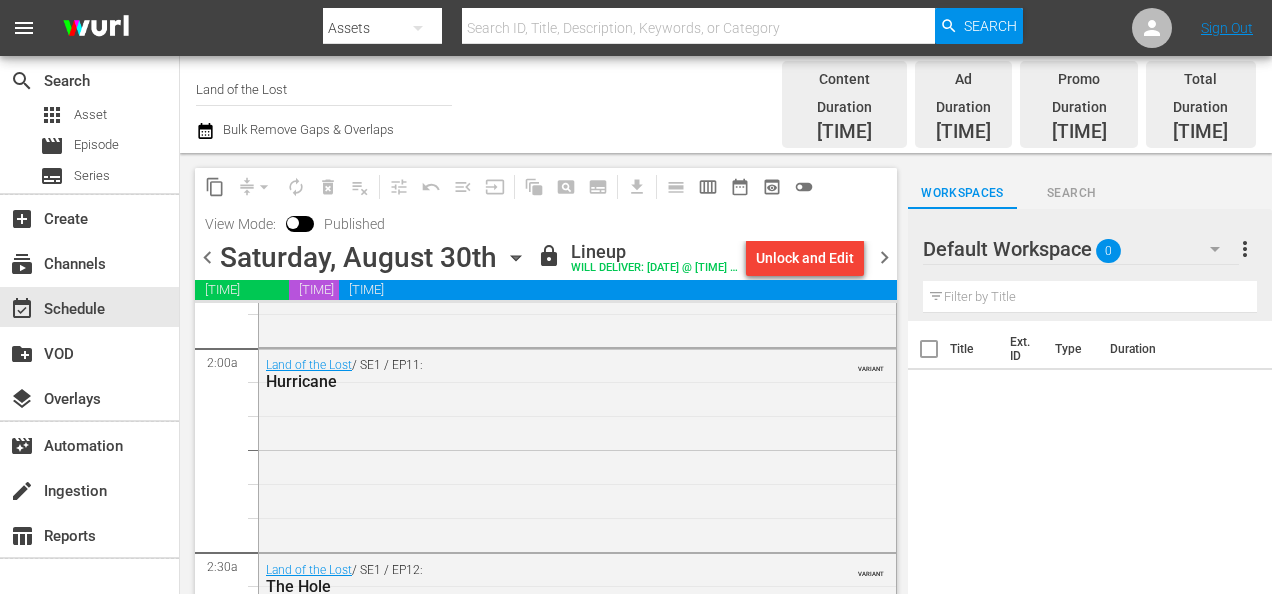 scroll, scrollTop: 0, scrollLeft: 0, axis: both 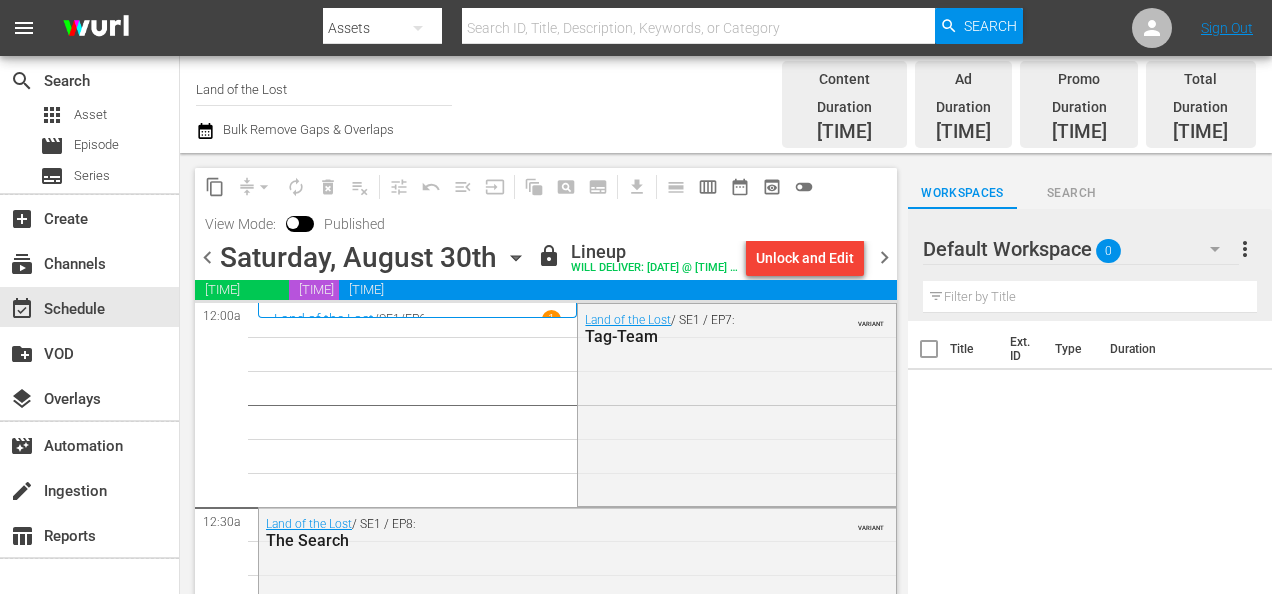 click on "chevron_right" at bounding box center [884, 257] 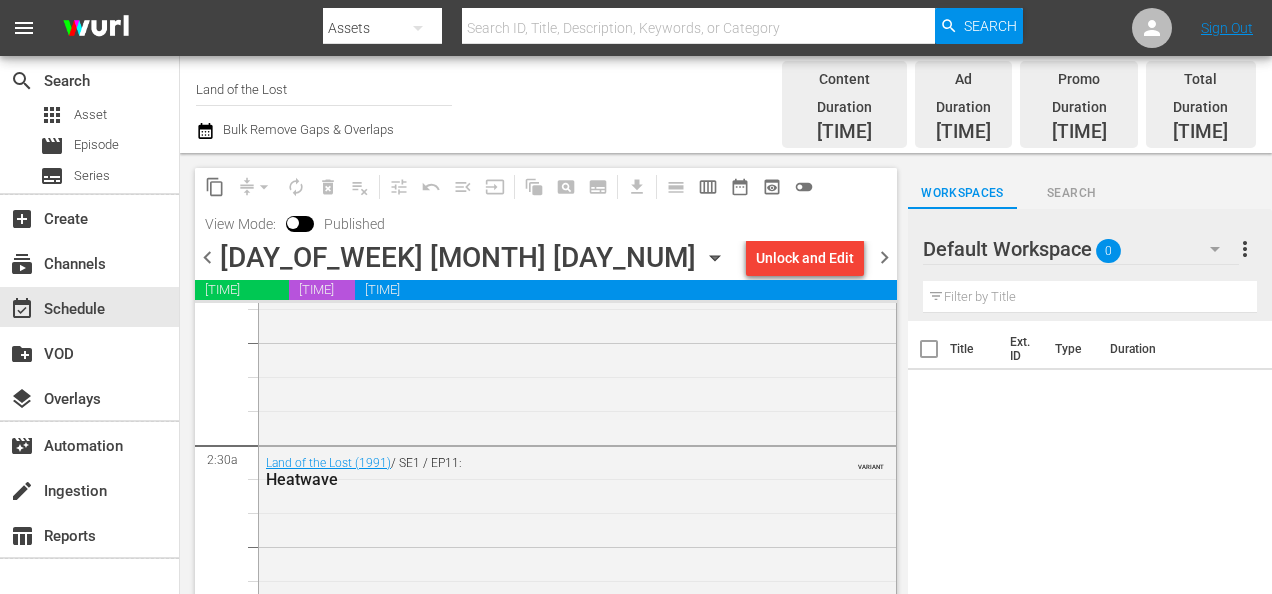 scroll, scrollTop: 0, scrollLeft: 0, axis: both 